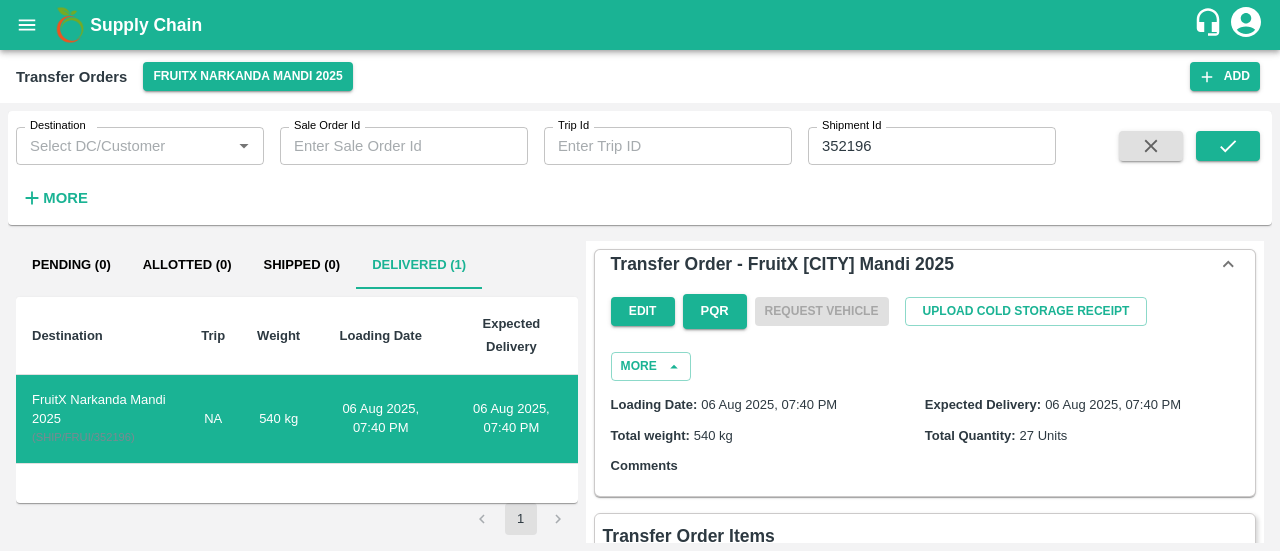scroll, scrollTop: 0, scrollLeft: 0, axis: both 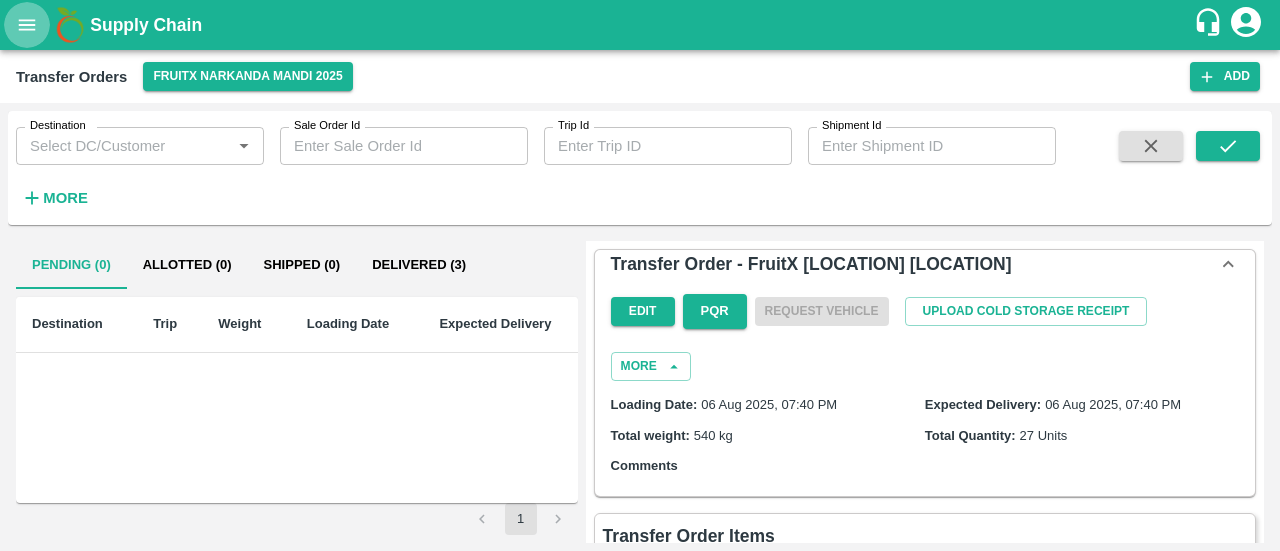 click 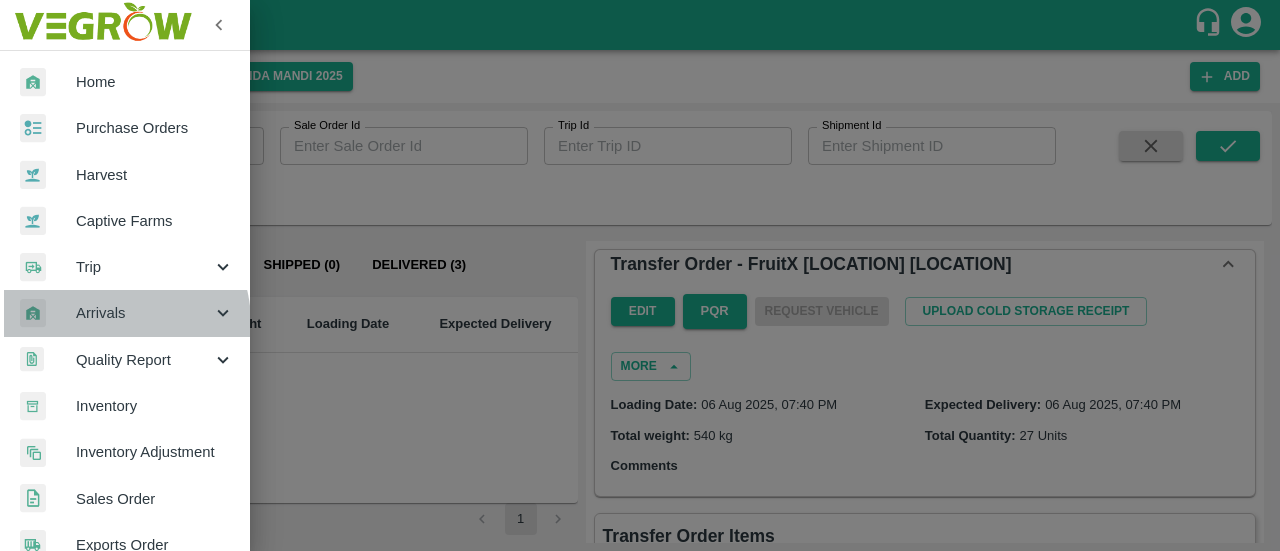 click on "Arrivals" at bounding box center [144, 313] 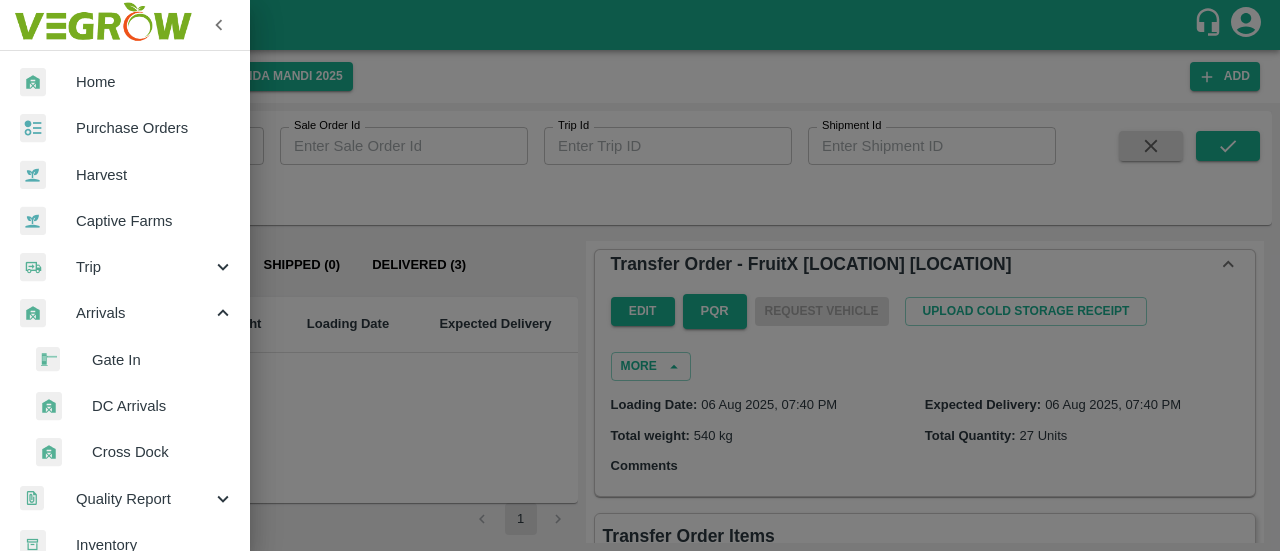 click on "DC Arrivals" at bounding box center [133, 406] 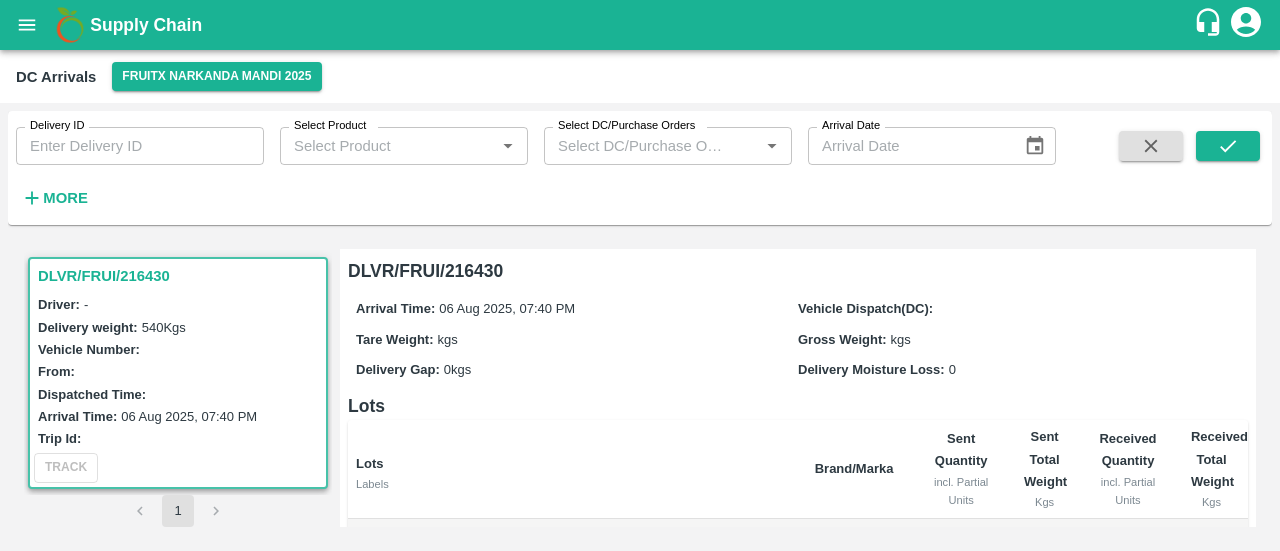 scroll, scrollTop: 0, scrollLeft: 0, axis: both 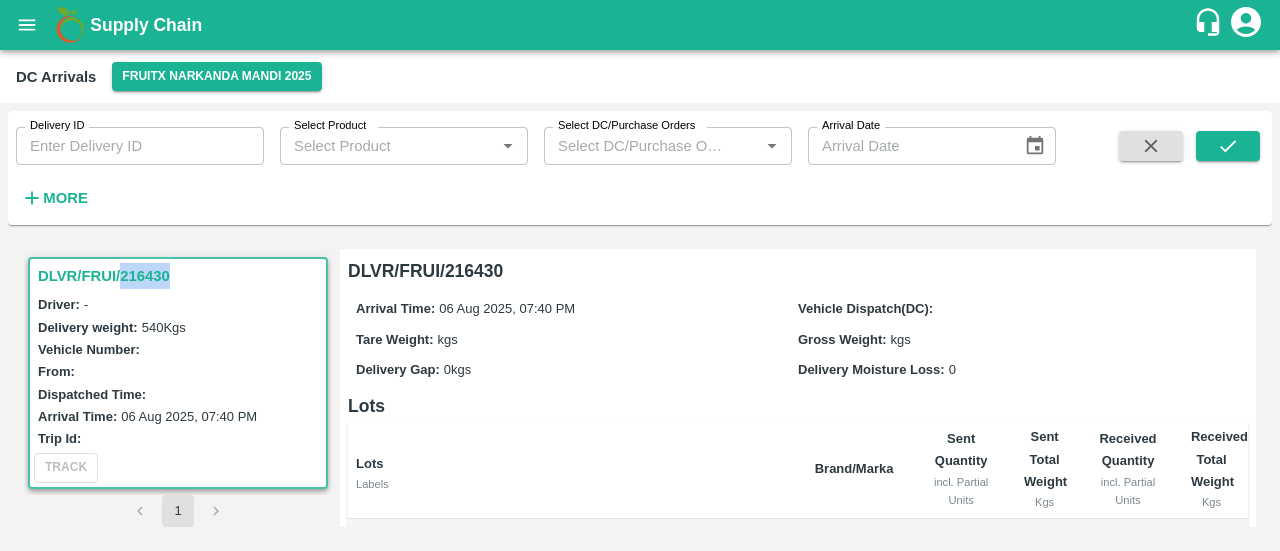 drag, startPoint x: 180, startPoint y: 280, endPoint x: 122, endPoint y: 274, distance: 58.30952 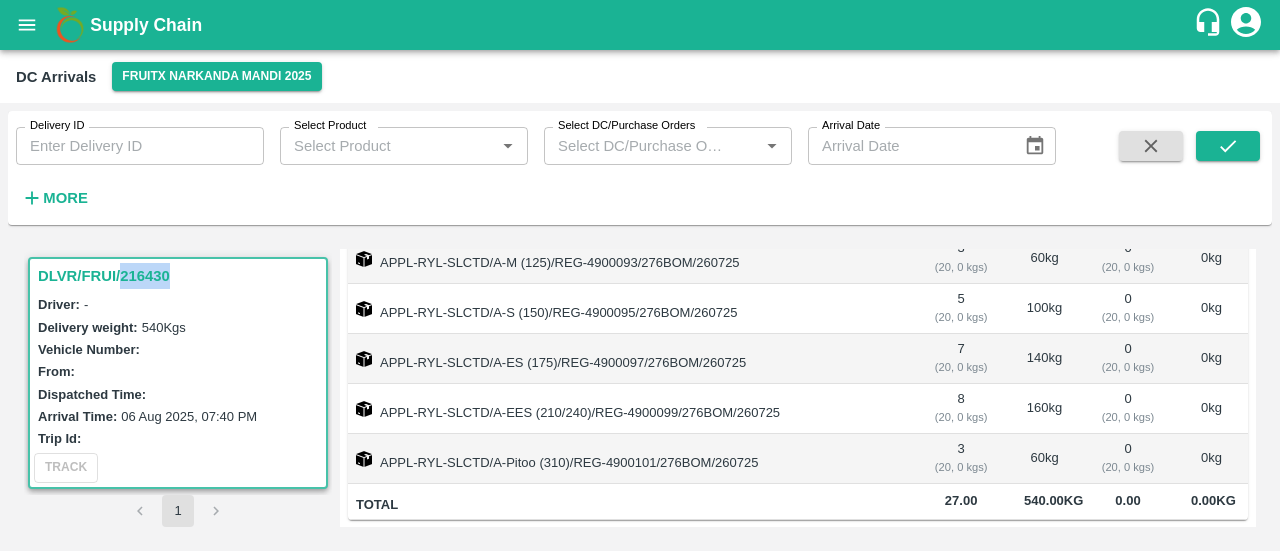 scroll, scrollTop: 386, scrollLeft: 0, axis: vertical 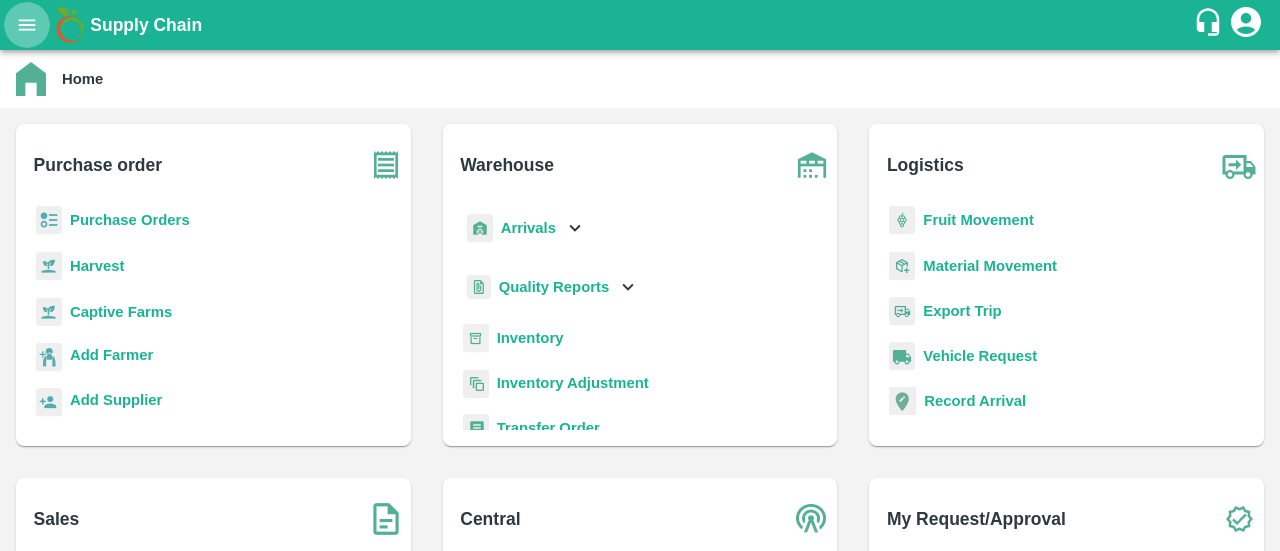 click at bounding box center [27, 25] 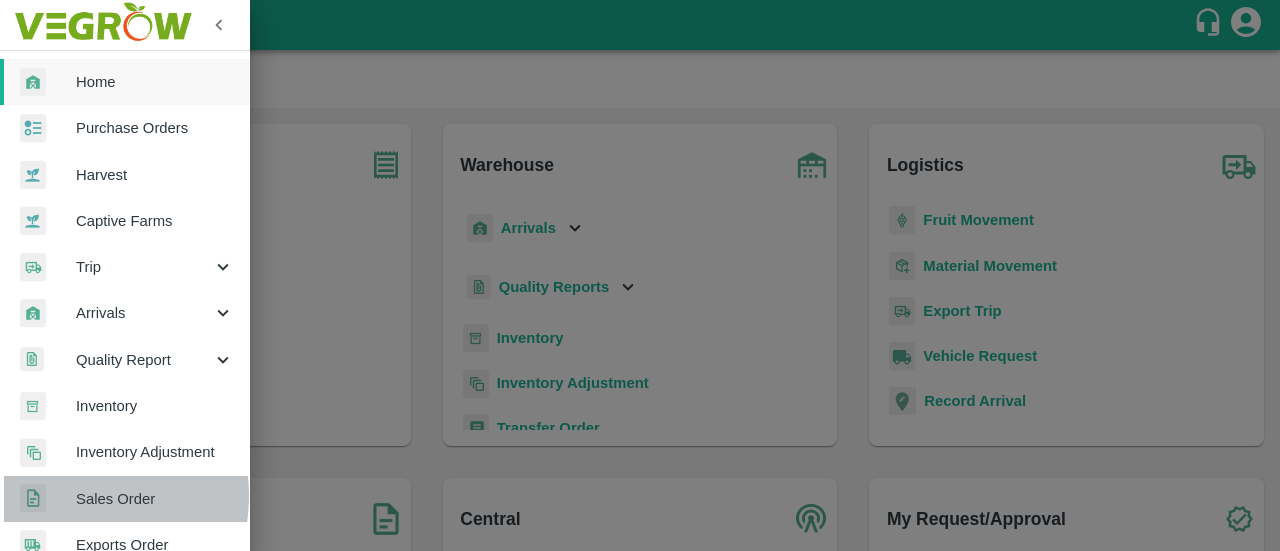click at bounding box center [48, 498] 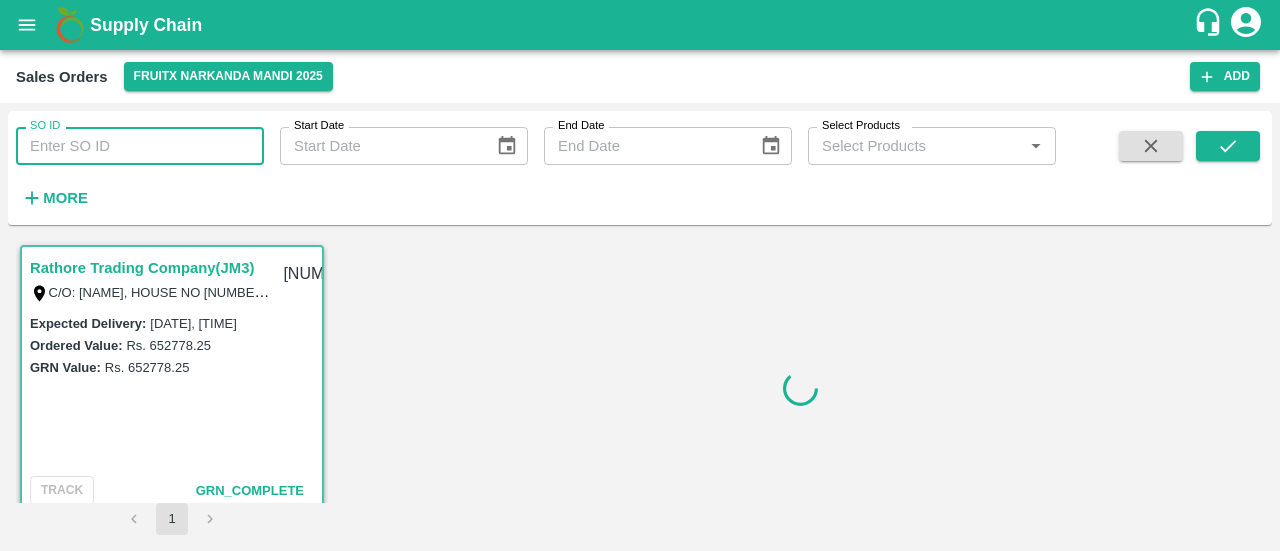 click on "SO ID" at bounding box center (140, 146) 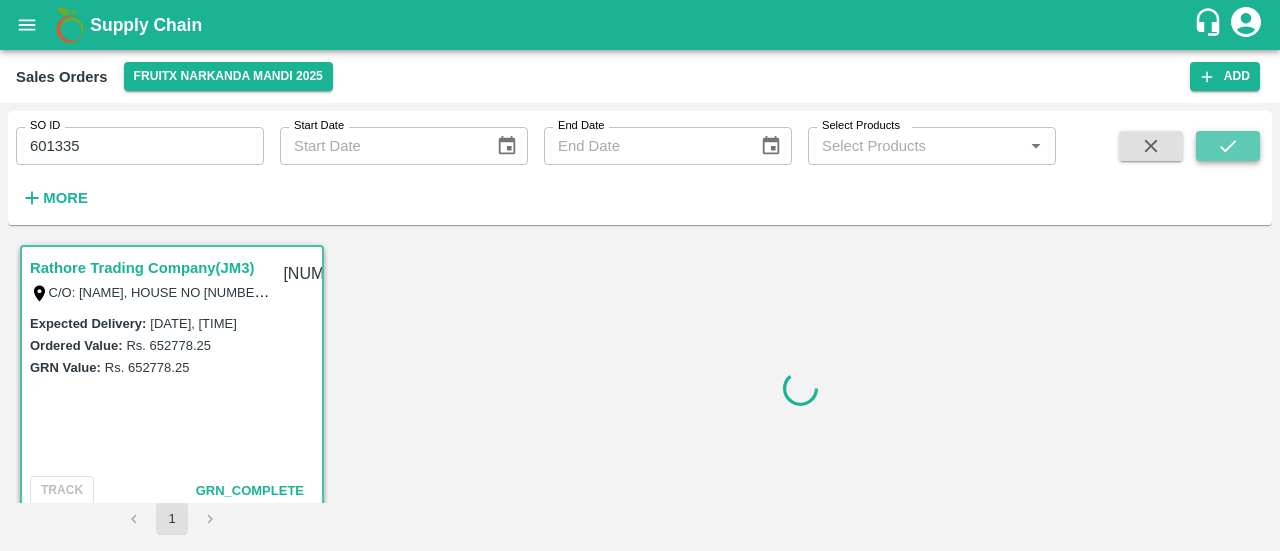 click at bounding box center (1228, 146) 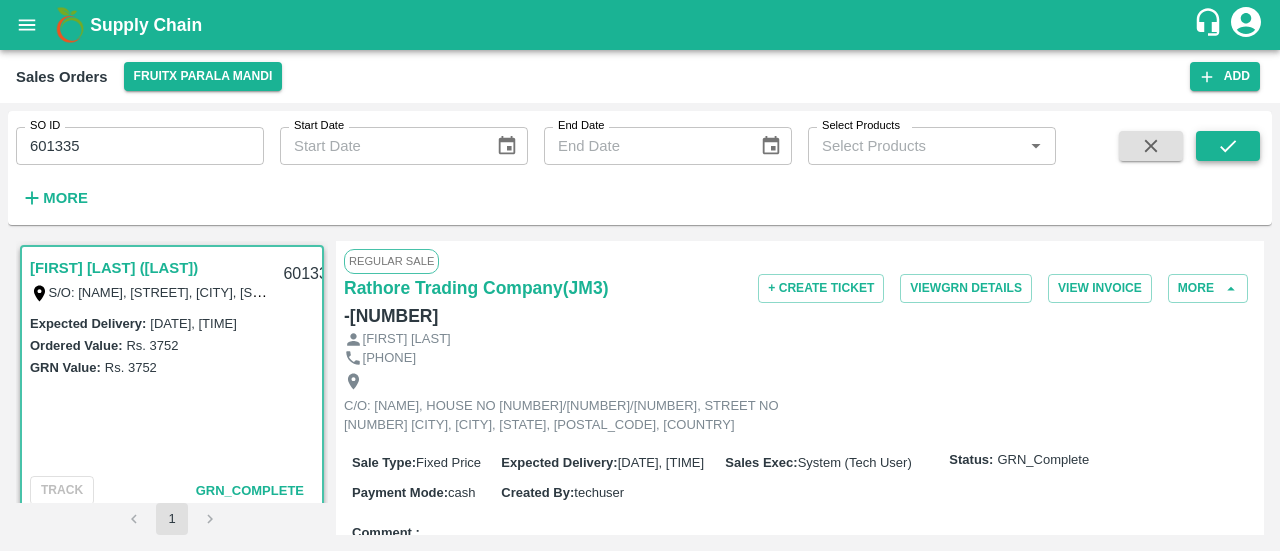 click 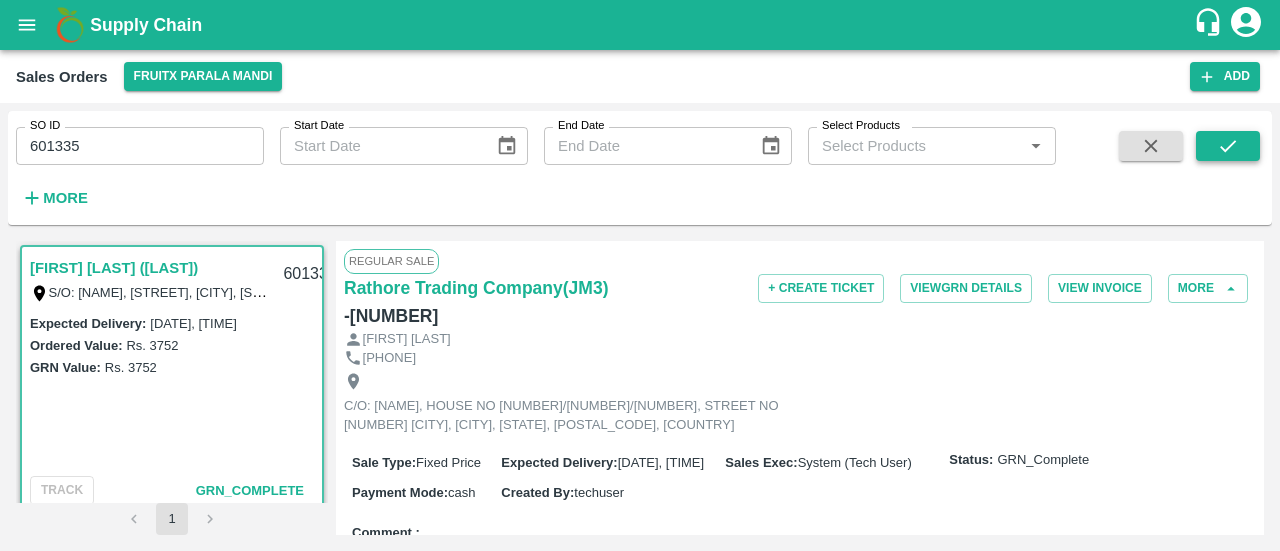 scroll, scrollTop: 6, scrollLeft: 0, axis: vertical 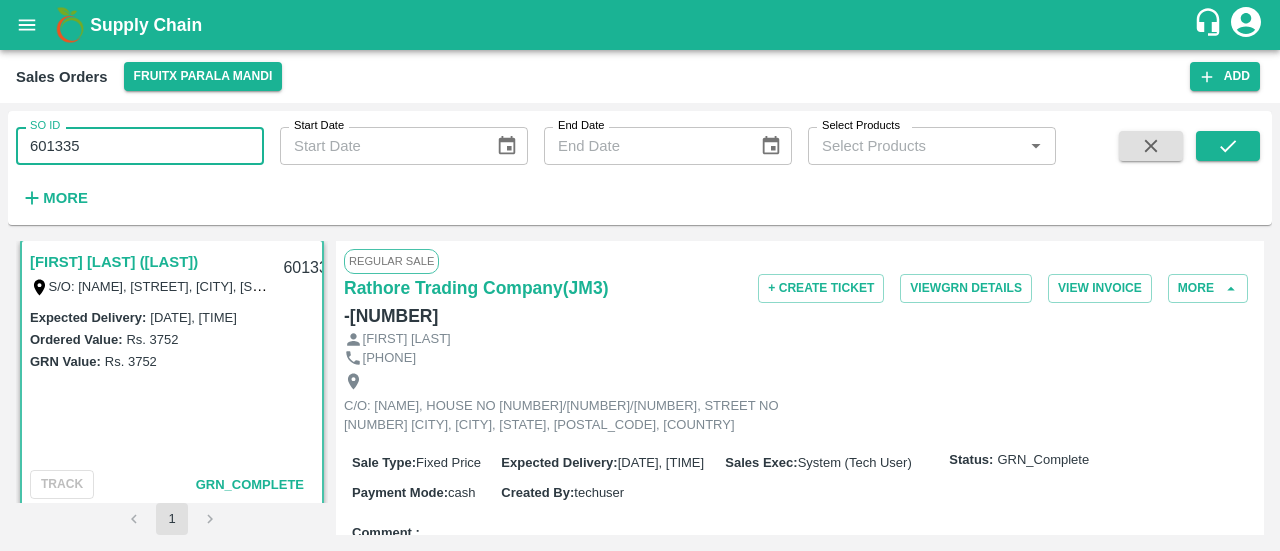click on "601335" at bounding box center [140, 146] 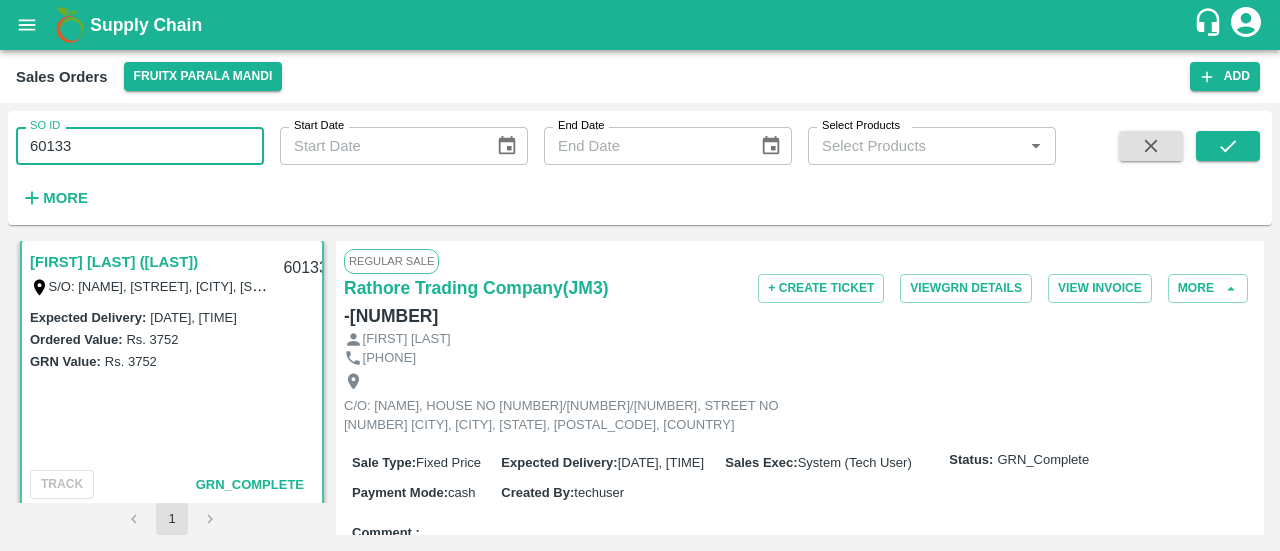 type on "601335" 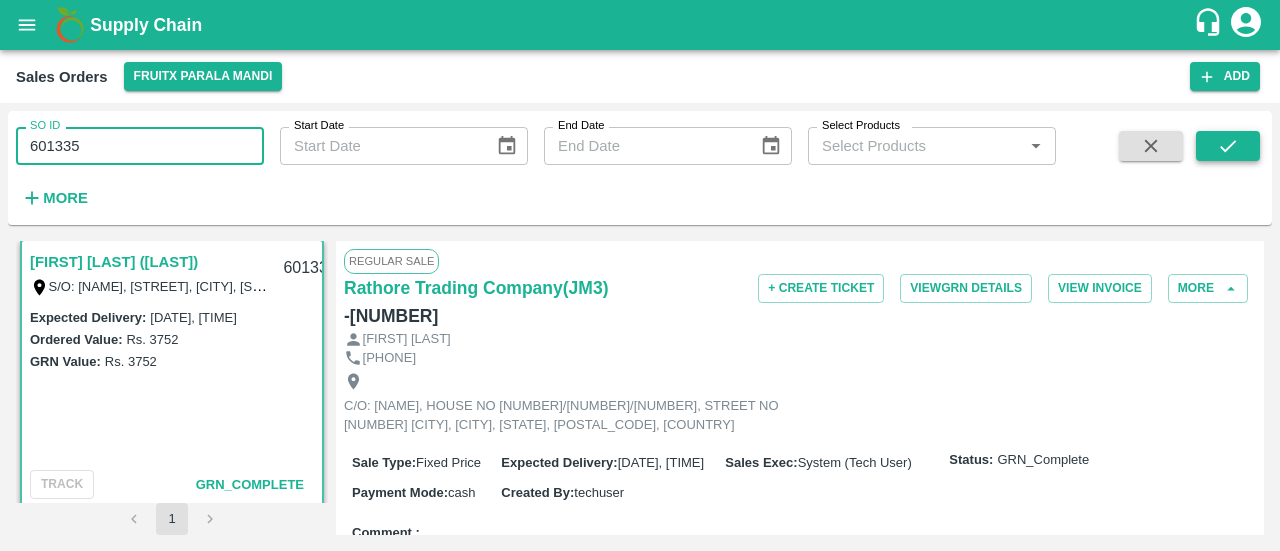 click 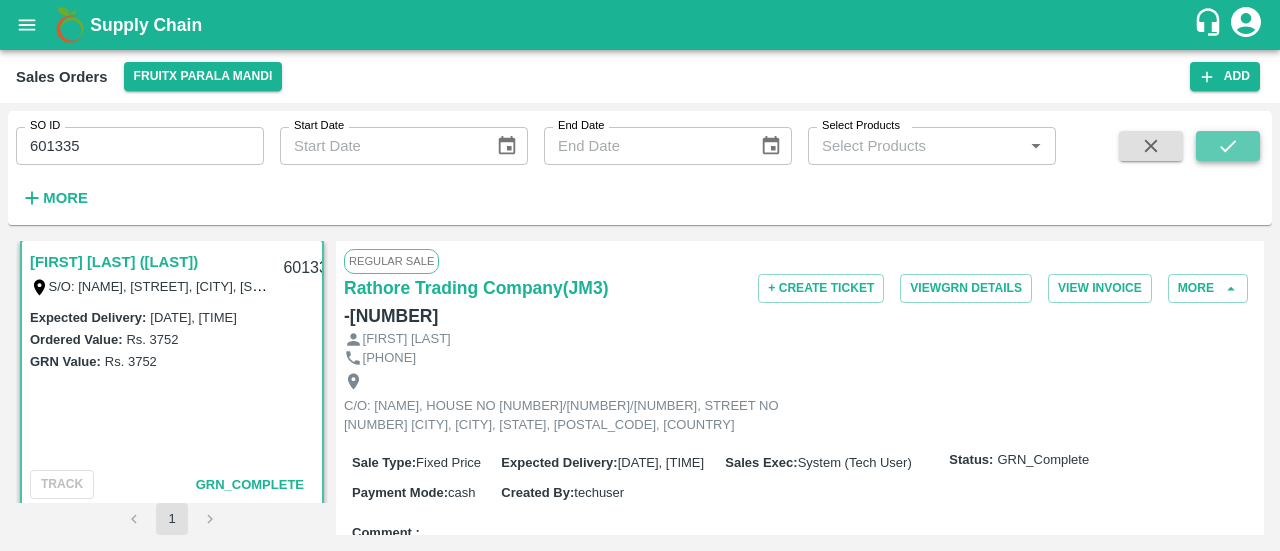 click at bounding box center (1228, 146) 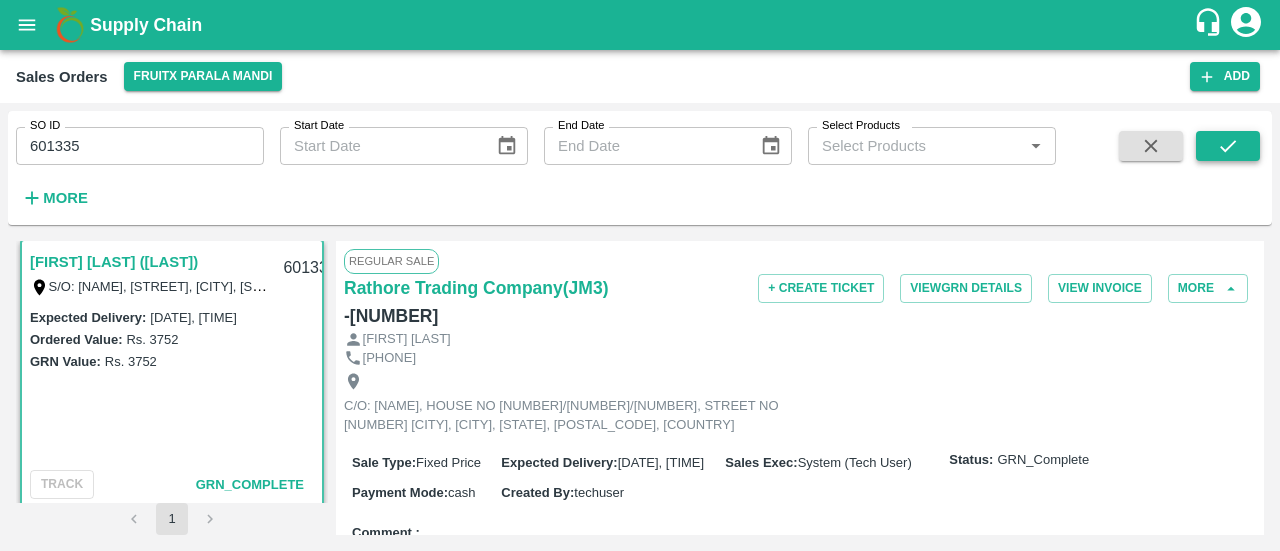 click at bounding box center (1228, 146) 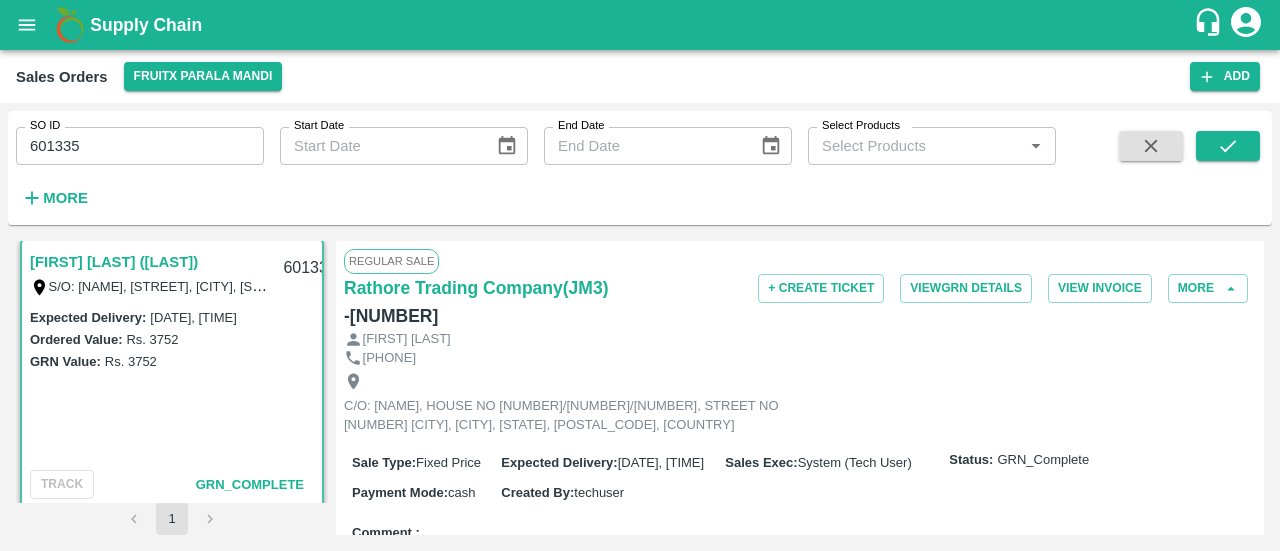 click on "[FIRST] [LAST] ([LAST_NAME])" at bounding box center (114, 262) 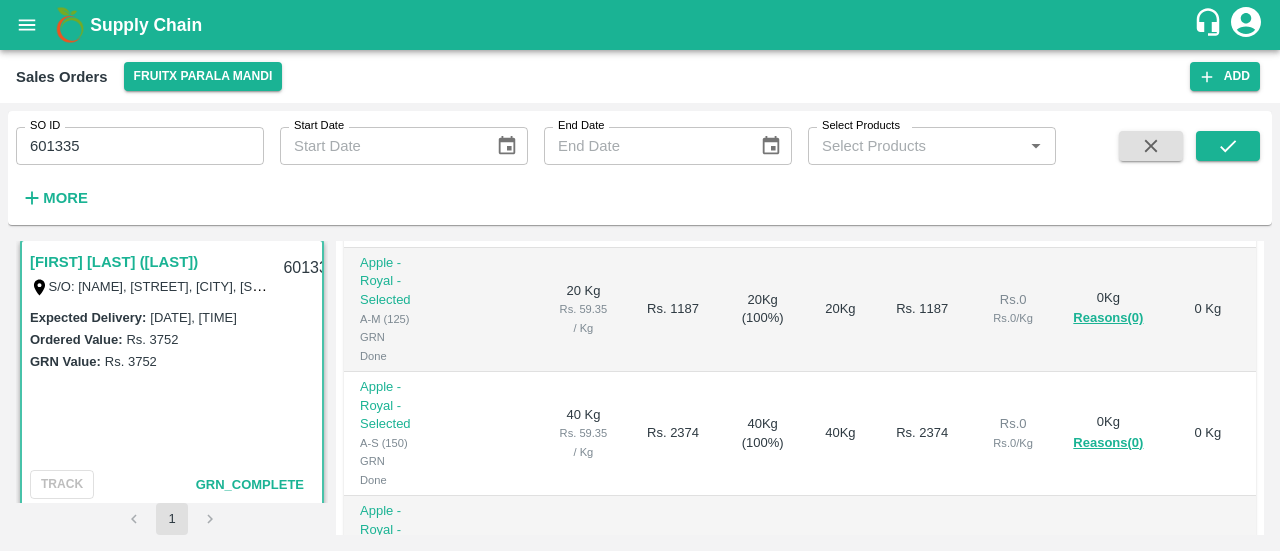 scroll, scrollTop: 0, scrollLeft: 0, axis: both 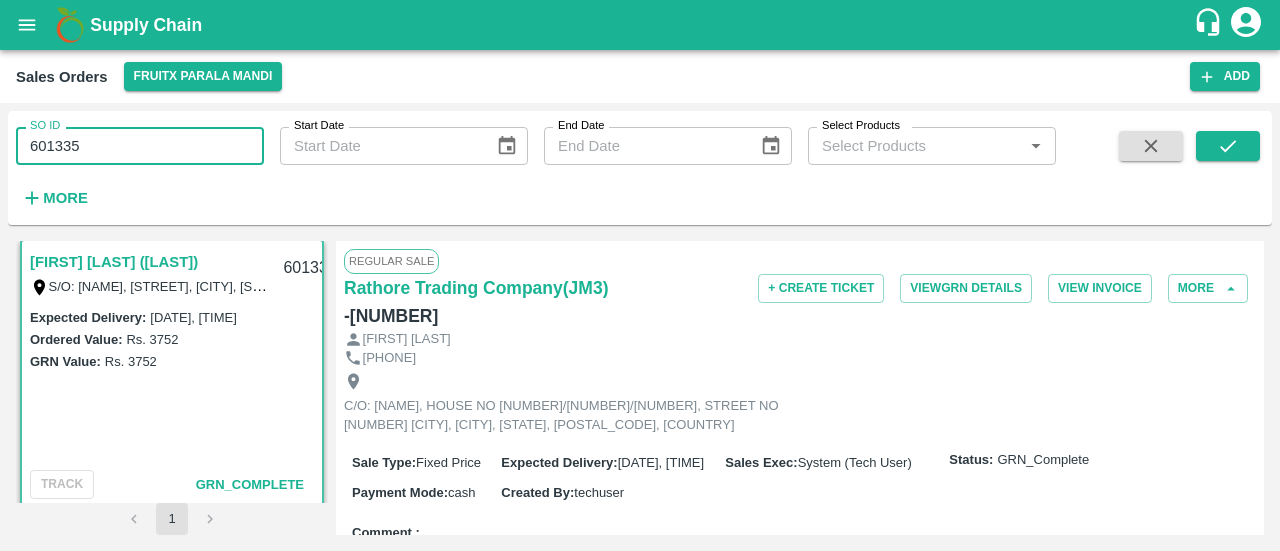 click on "601335" at bounding box center [140, 146] 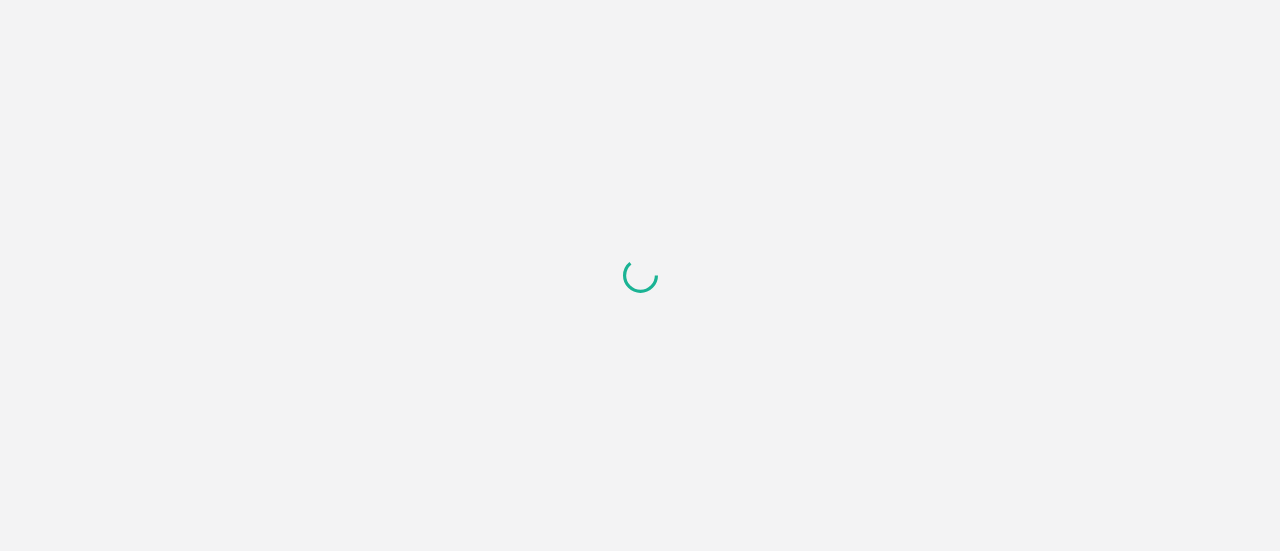 scroll, scrollTop: 0, scrollLeft: 0, axis: both 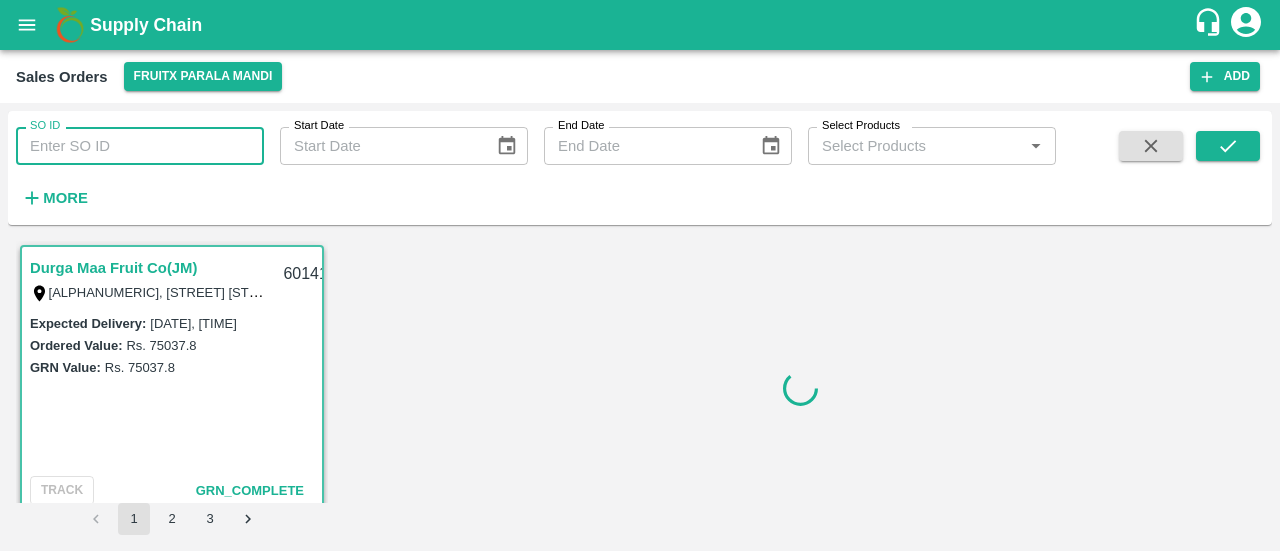 click on "SO ID" at bounding box center (140, 146) 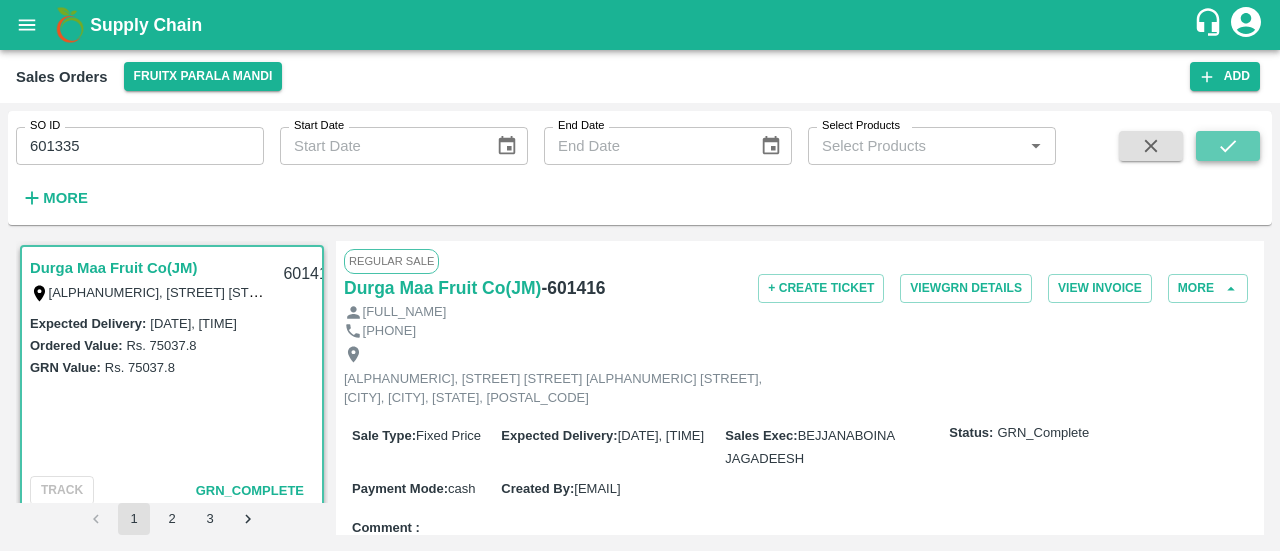 click 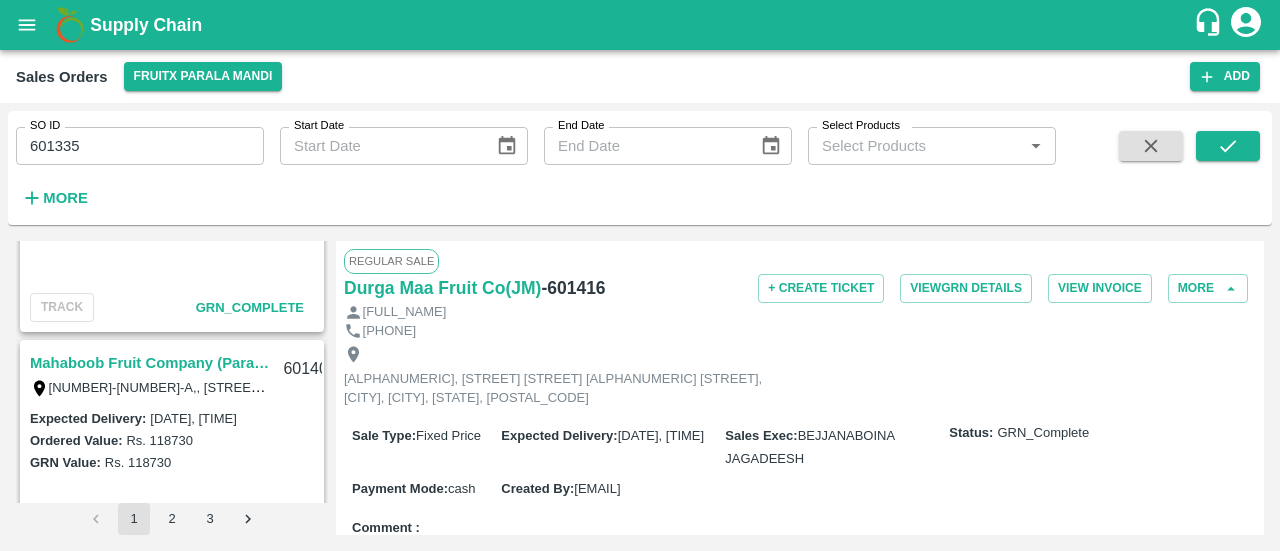scroll, scrollTop: 2130, scrollLeft: 0, axis: vertical 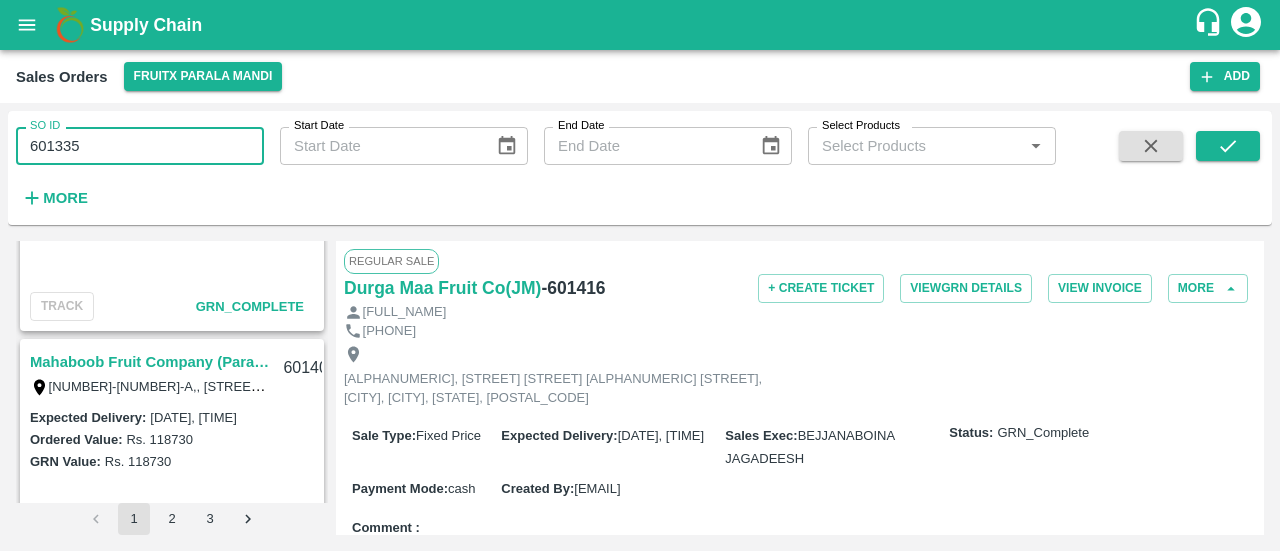 click on "601335" at bounding box center [140, 146] 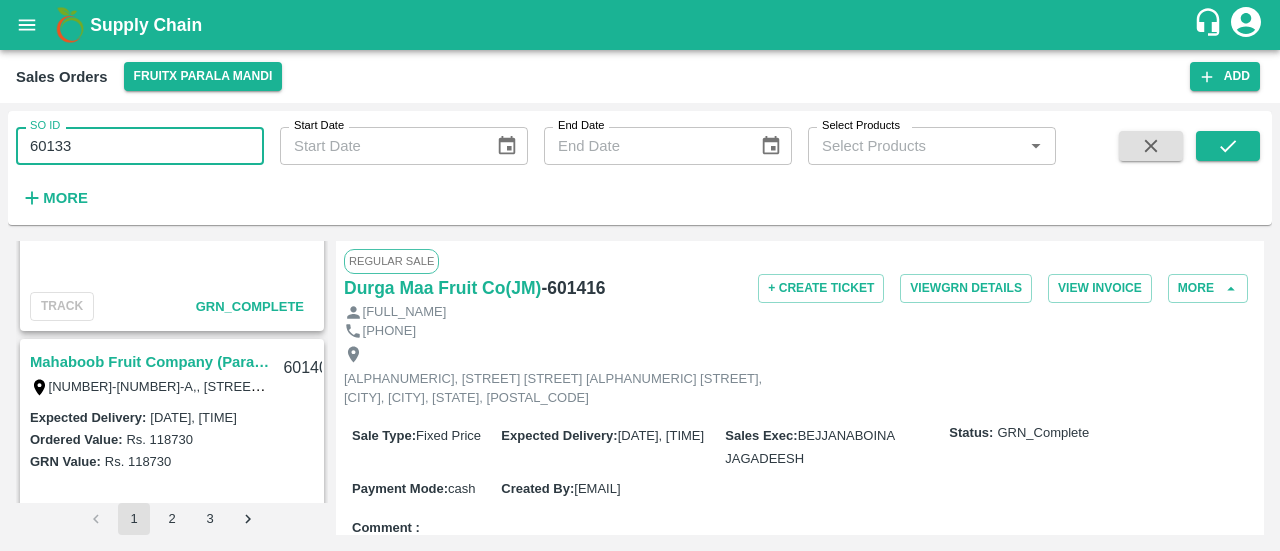 type on "601335" 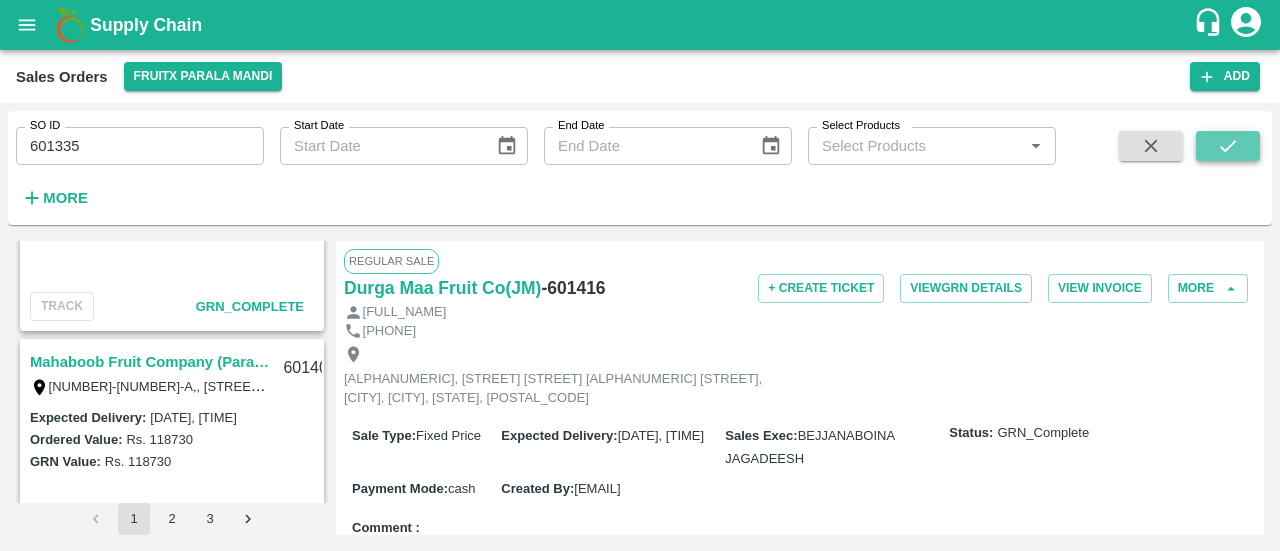 click at bounding box center [1228, 146] 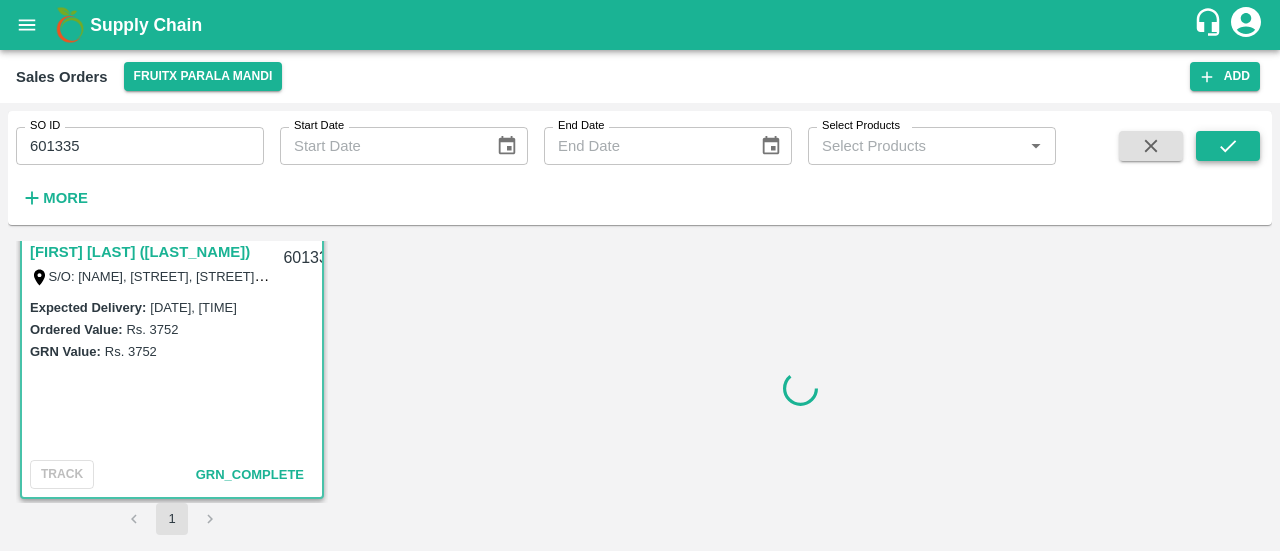 scroll, scrollTop: 6, scrollLeft: 0, axis: vertical 